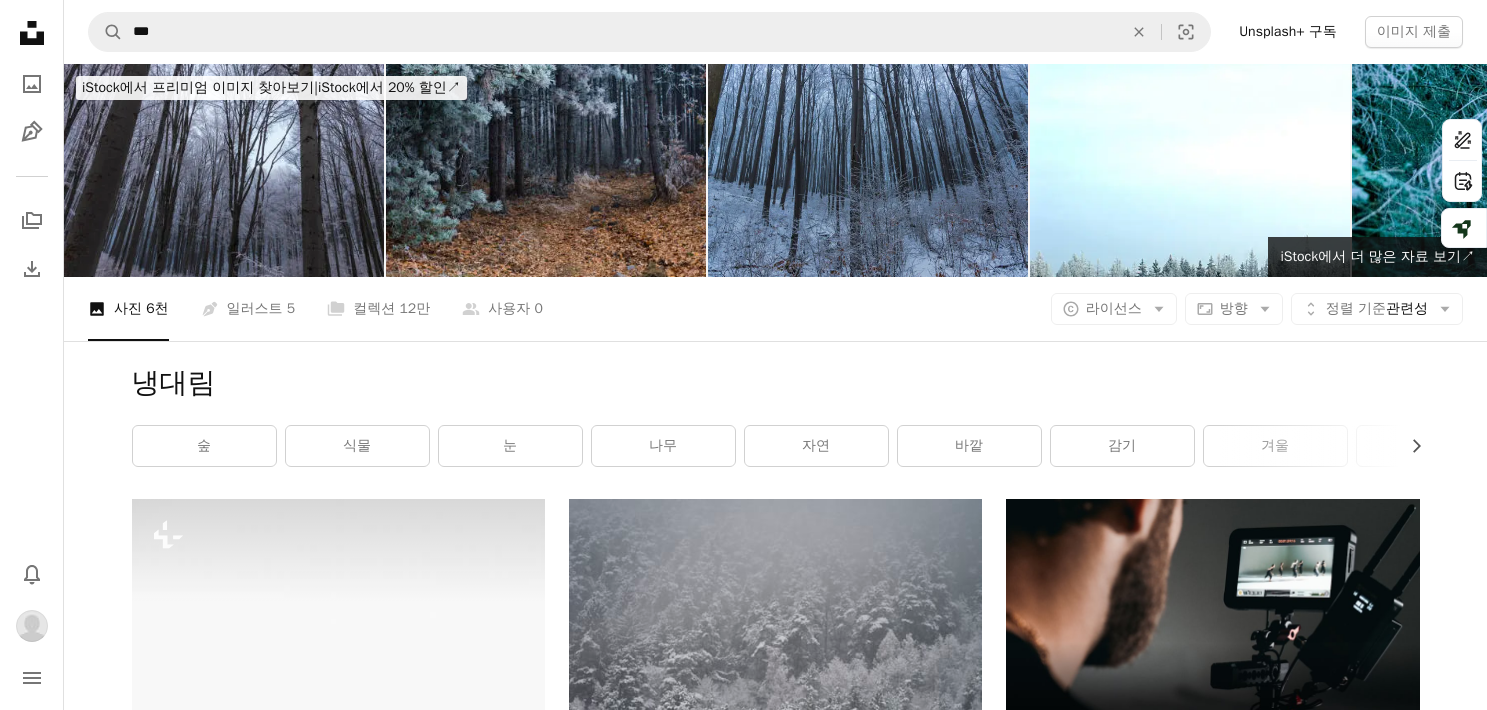 scroll, scrollTop: 3160, scrollLeft: 0, axis: vertical 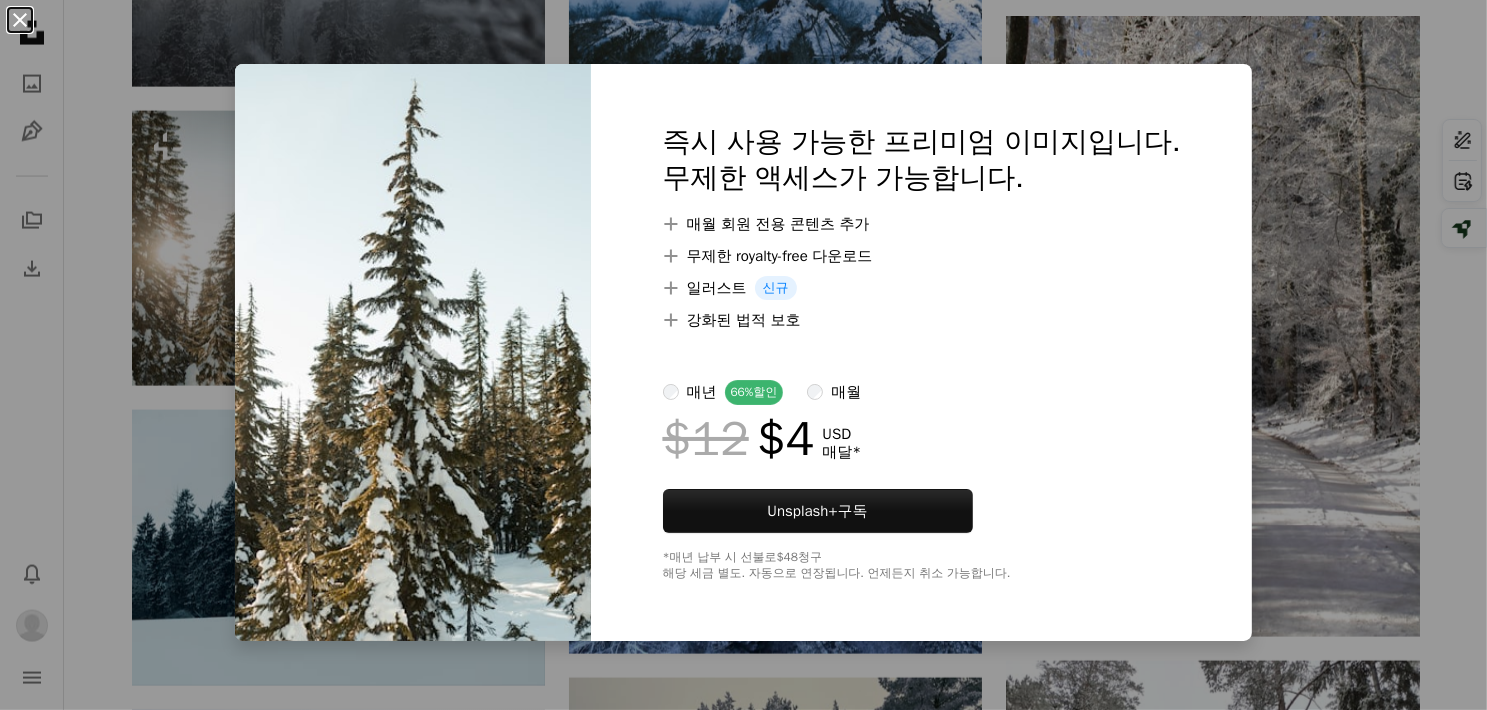 click on "An X shape" at bounding box center [20, 20] 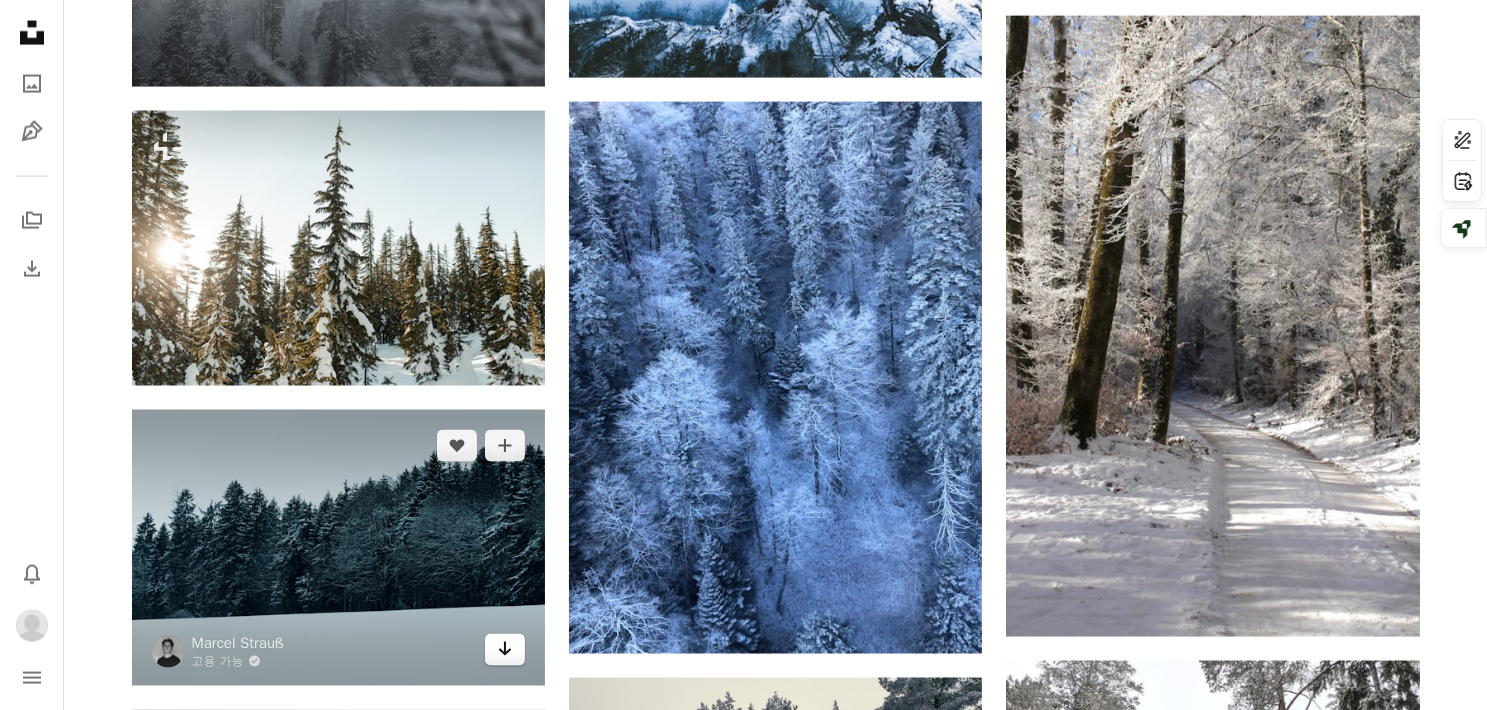 click on "Arrow pointing down" 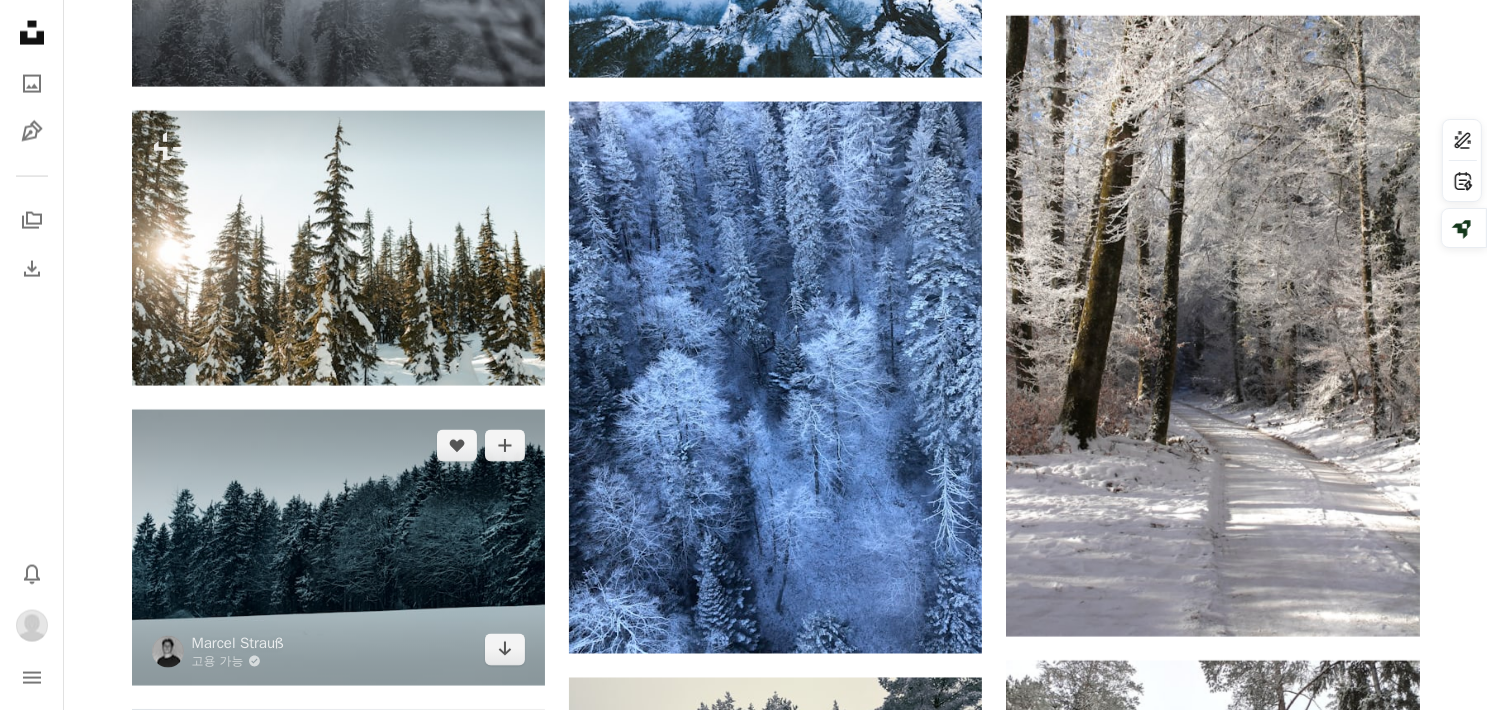 scroll, scrollTop: 0, scrollLeft: 0, axis: both 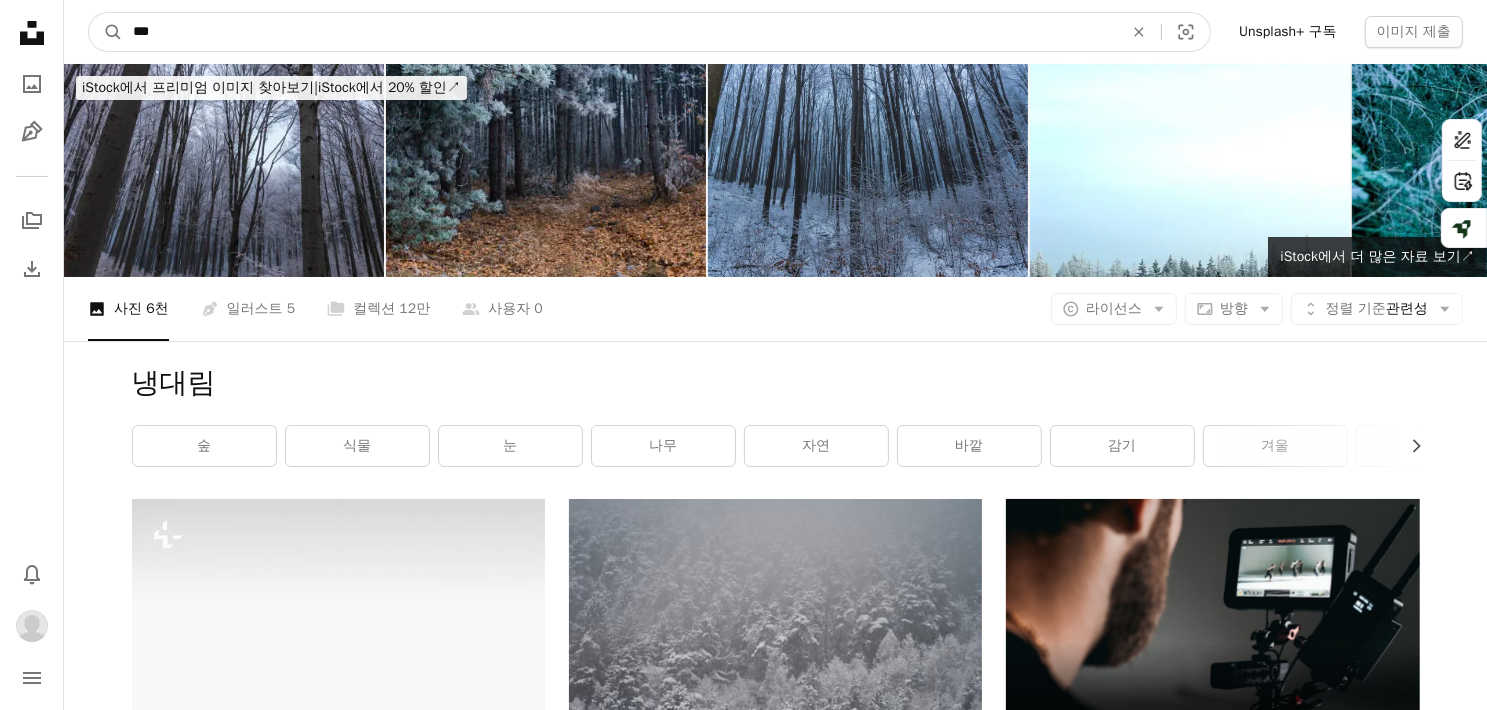 drag, startPoint x: 866, startPoint y: 25, endPoint x: 0, endPoint y: 38, distance: 866.0976 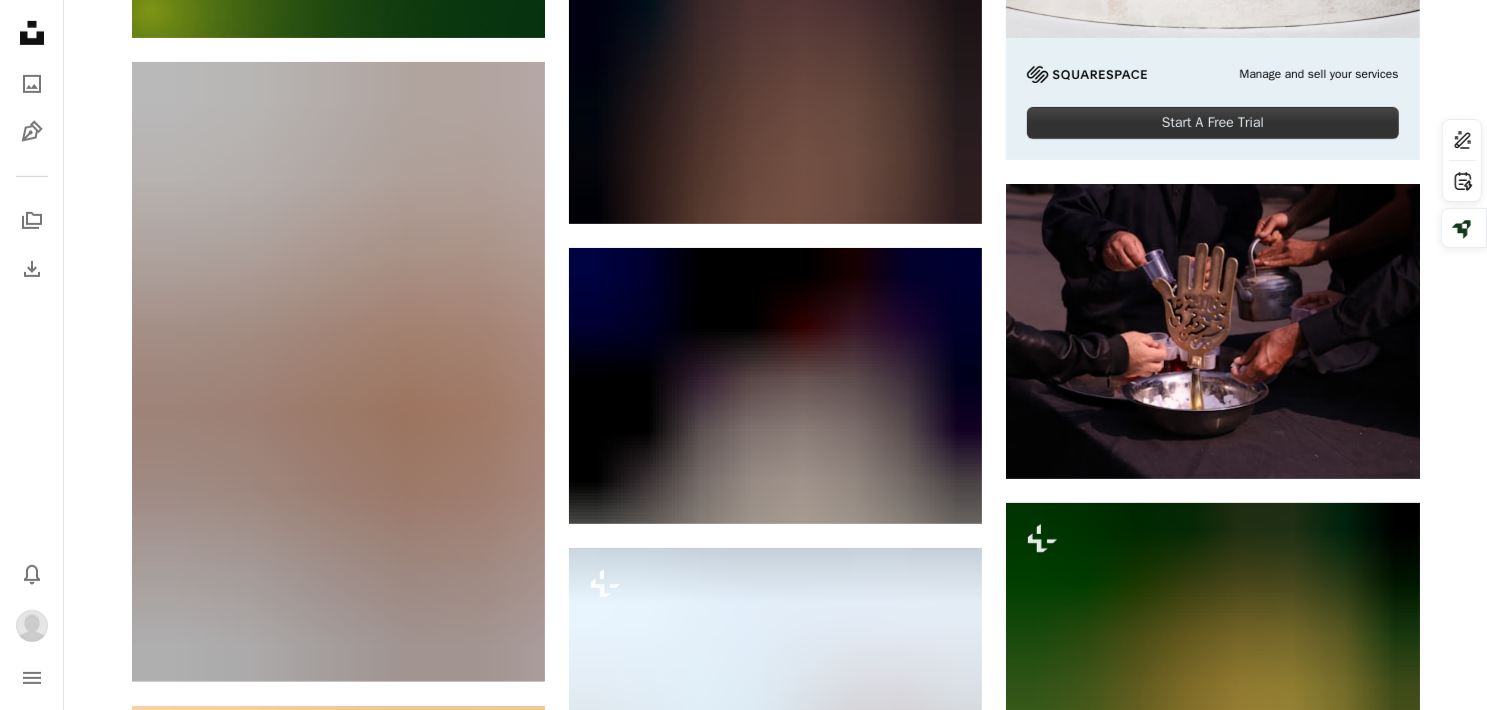 scroll, scrollTop: 880, scrollLeft: 0, axis: vertical 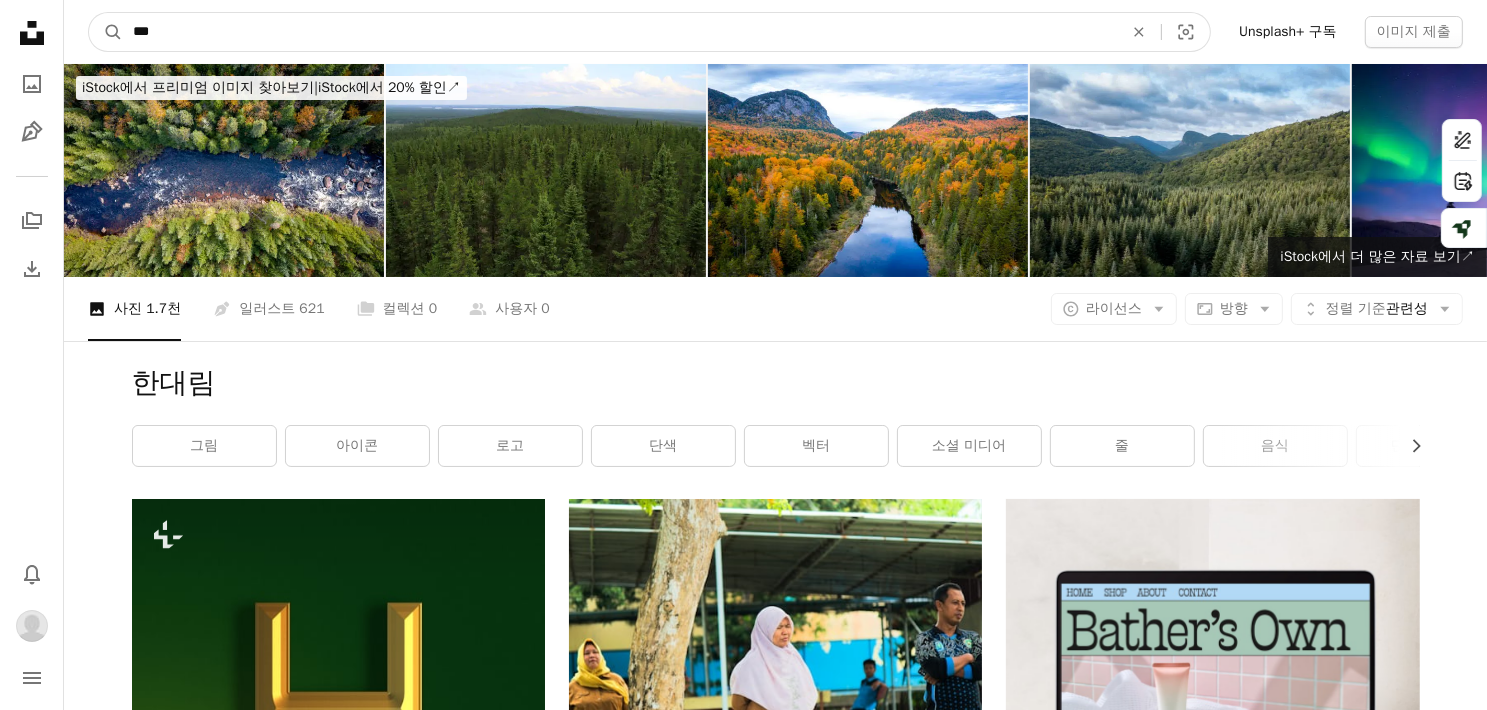 click on "***" at bounding box center [620, 32] 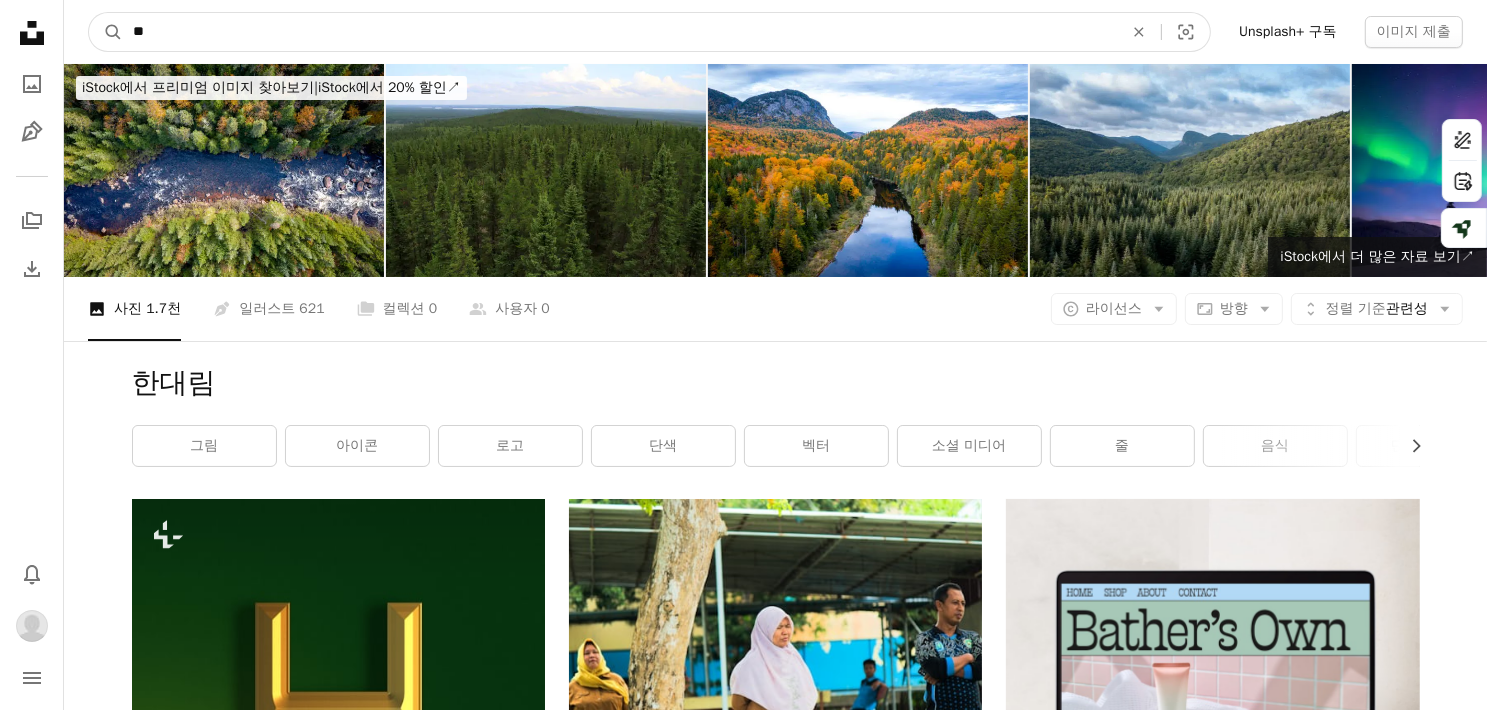 type on "**" 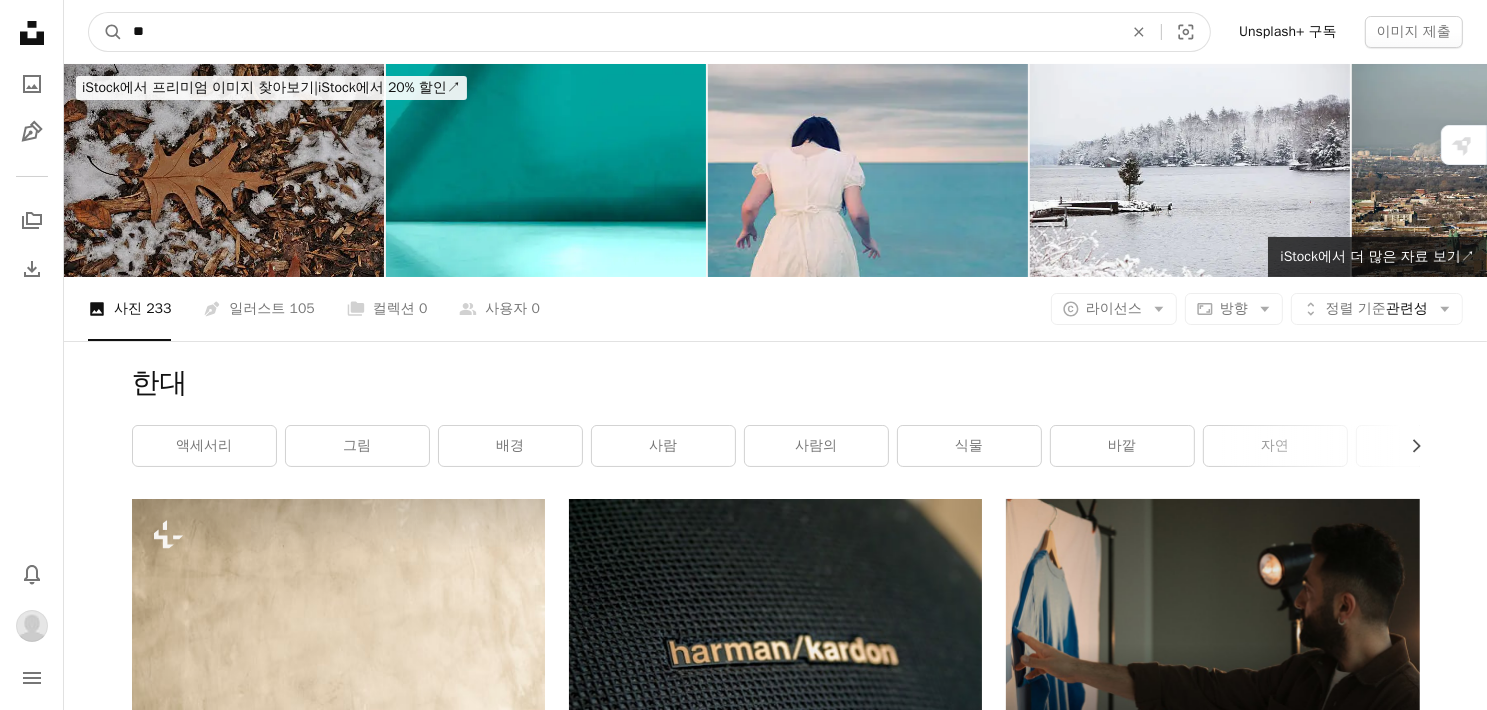 click on "**" at bounding box center (620, 32) 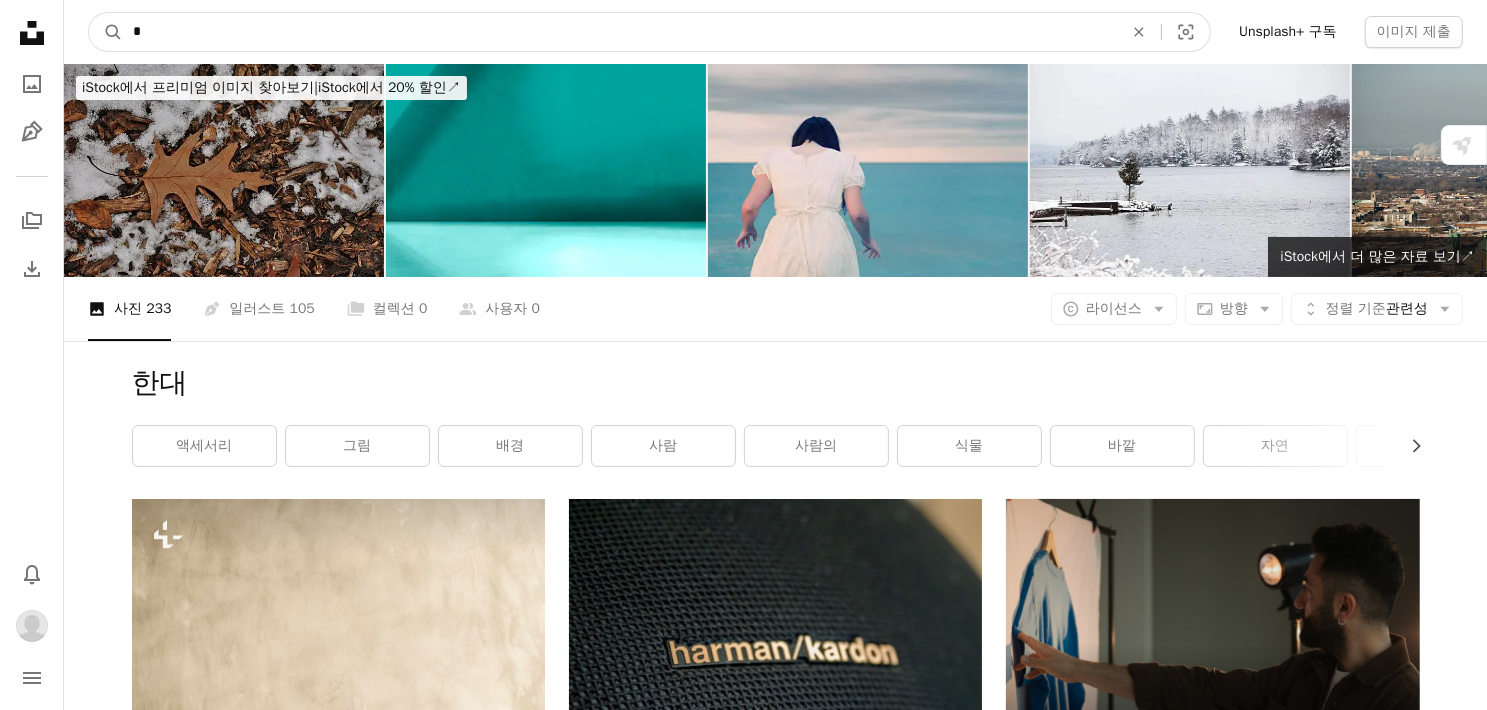 type on "*" 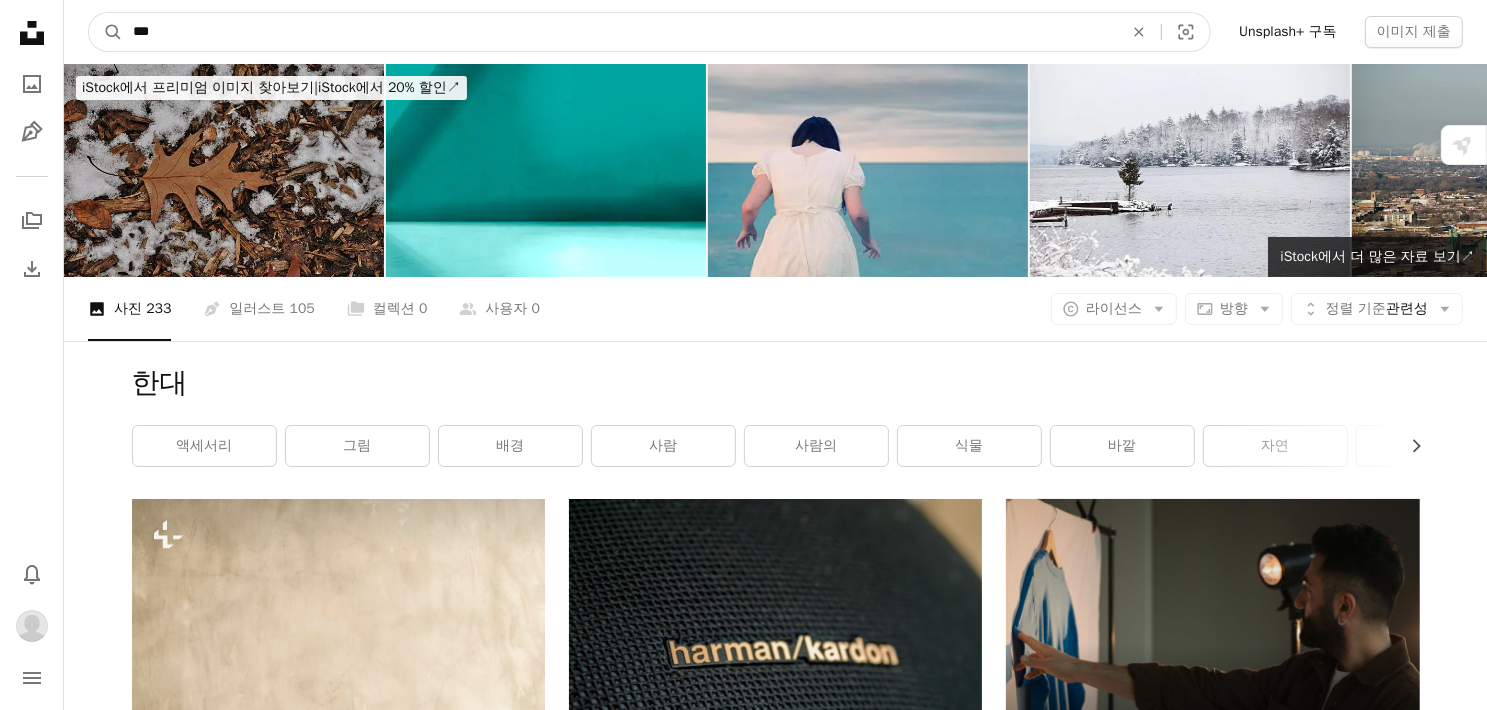 type on "***" 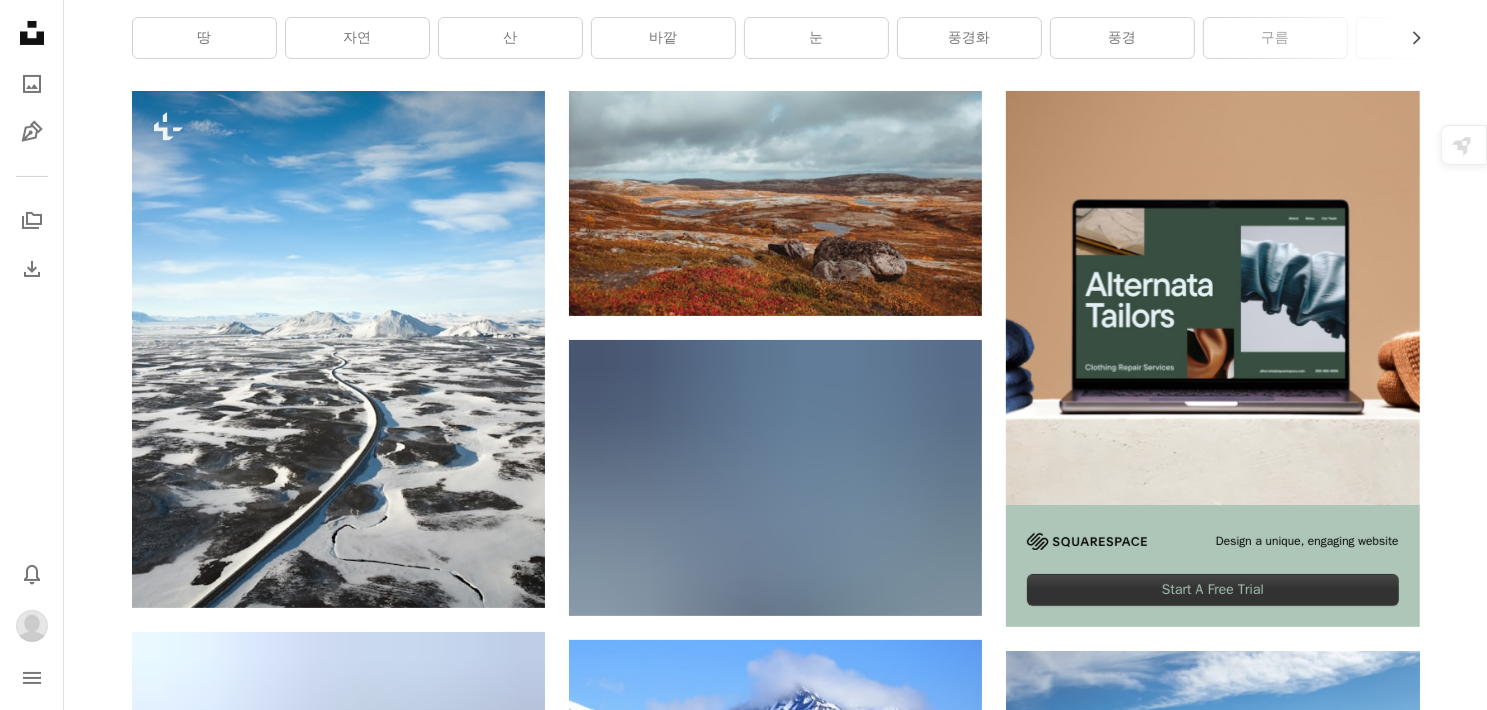 scroll, scrollTop: 1136, scrollLeft: 0, axis: vertical 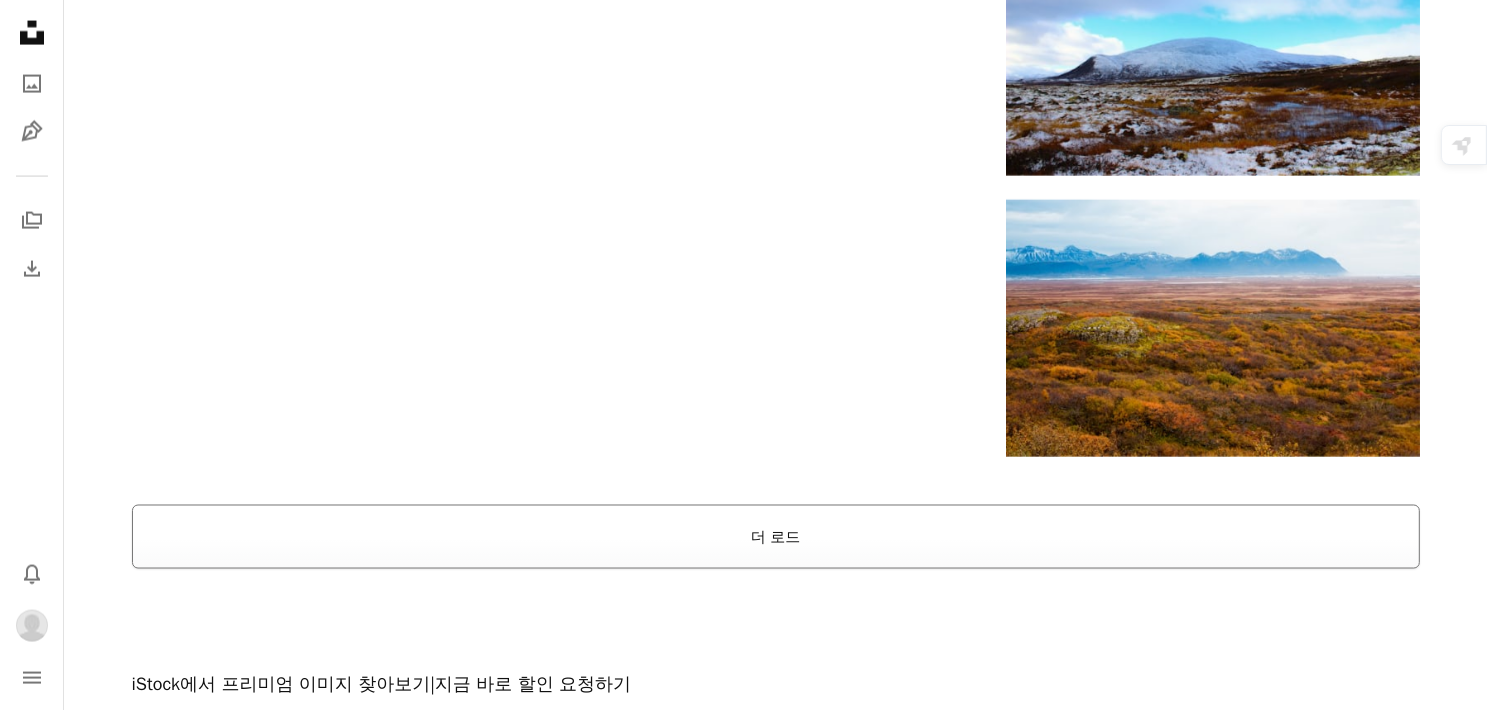 click on "더 로드" at bounding box center (776, 537) 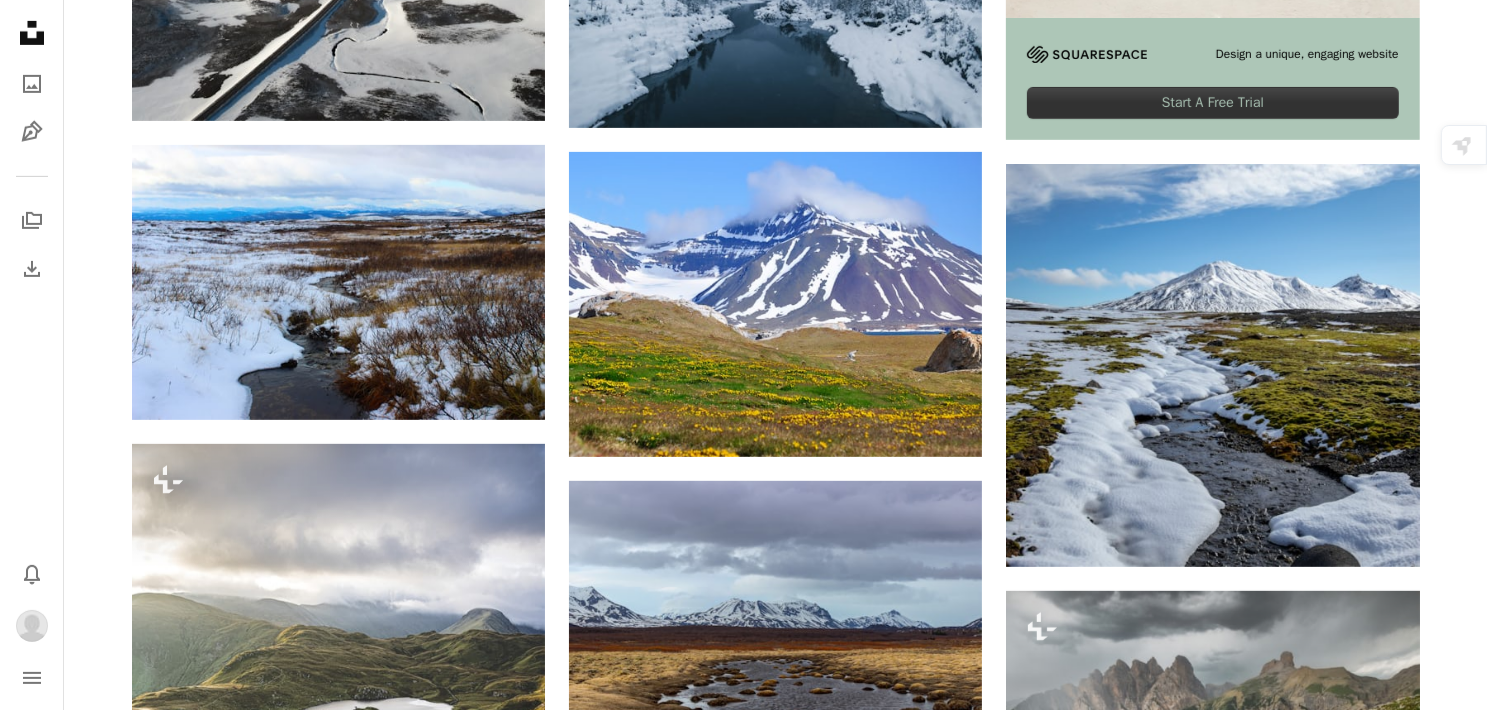 scroll, scrollTop: 905, scrollLeft: 0, axis: vertical 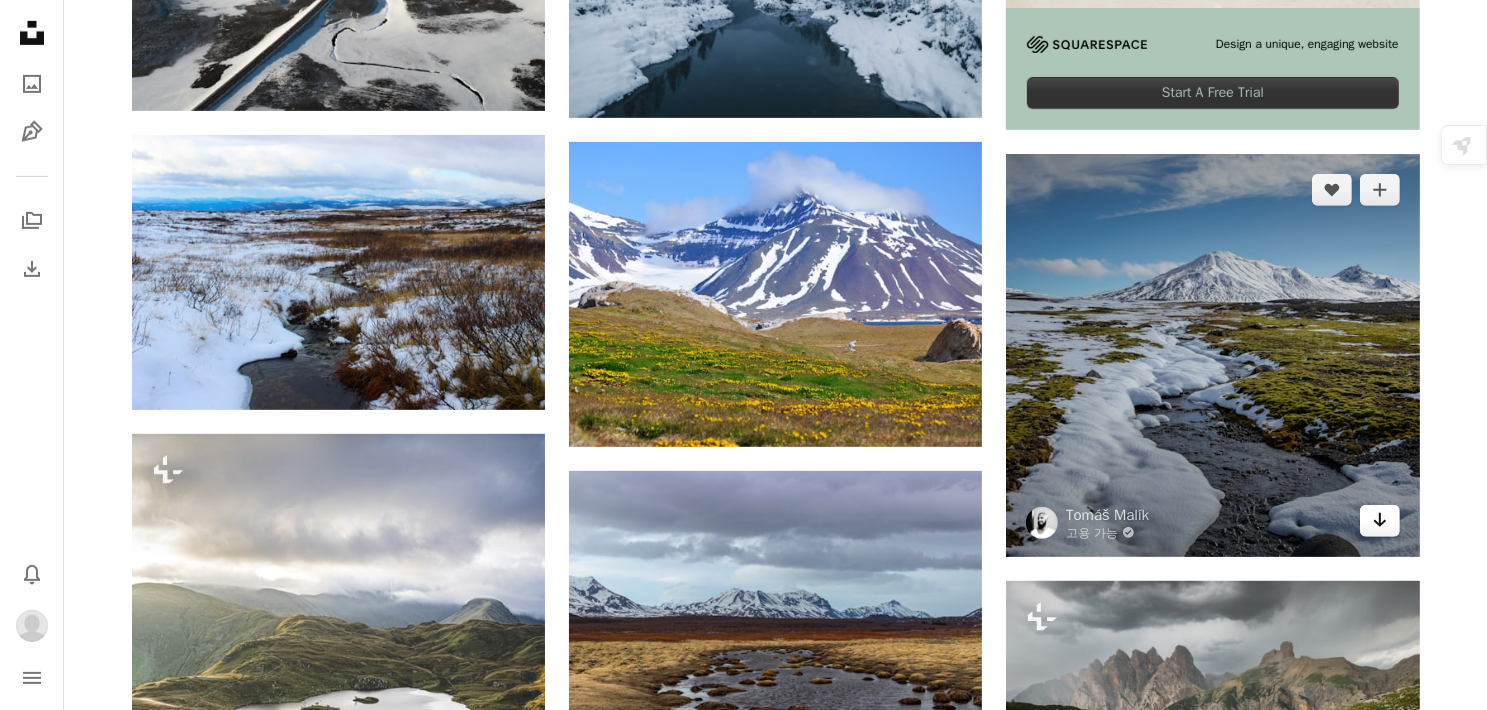 click on "Arrow pointing down" 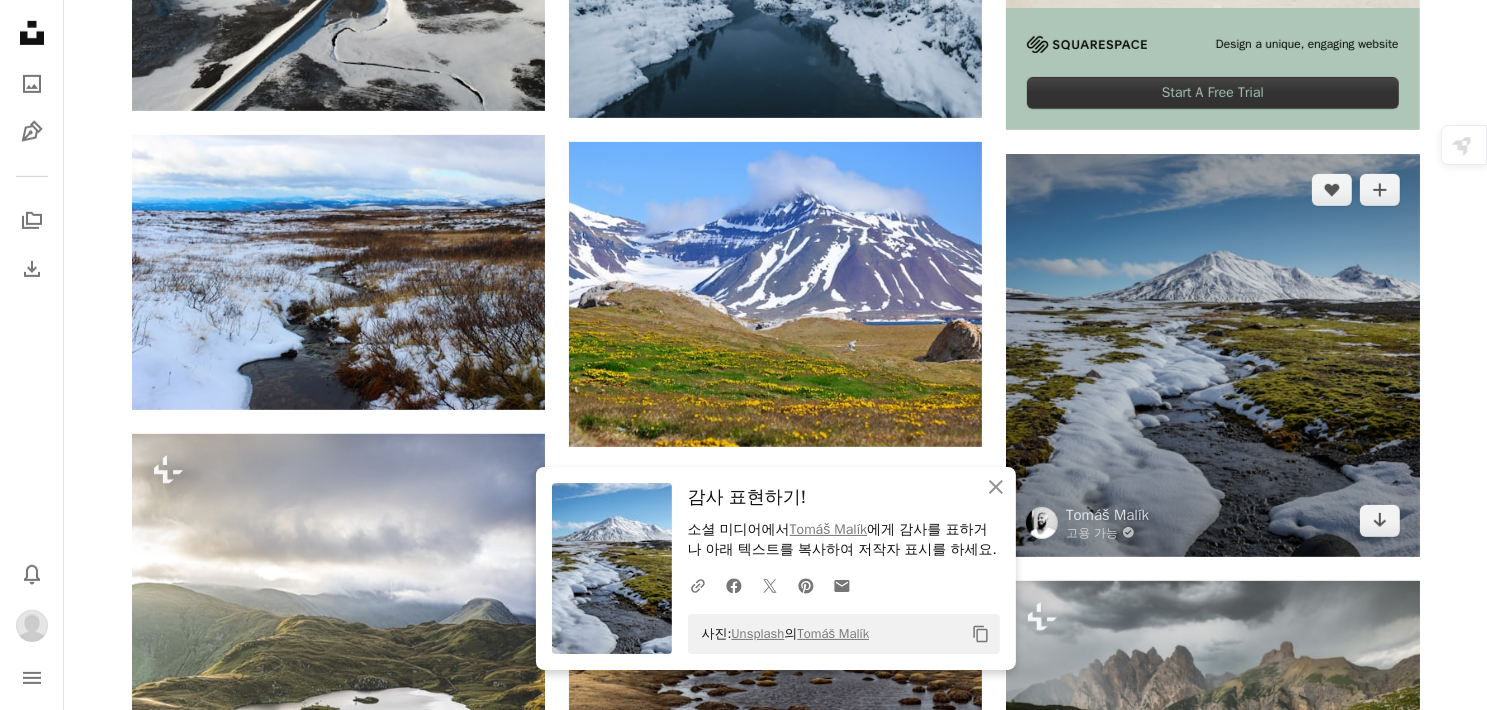 scroll, scrollTop: 0, scrollLeft: 0, axis: both 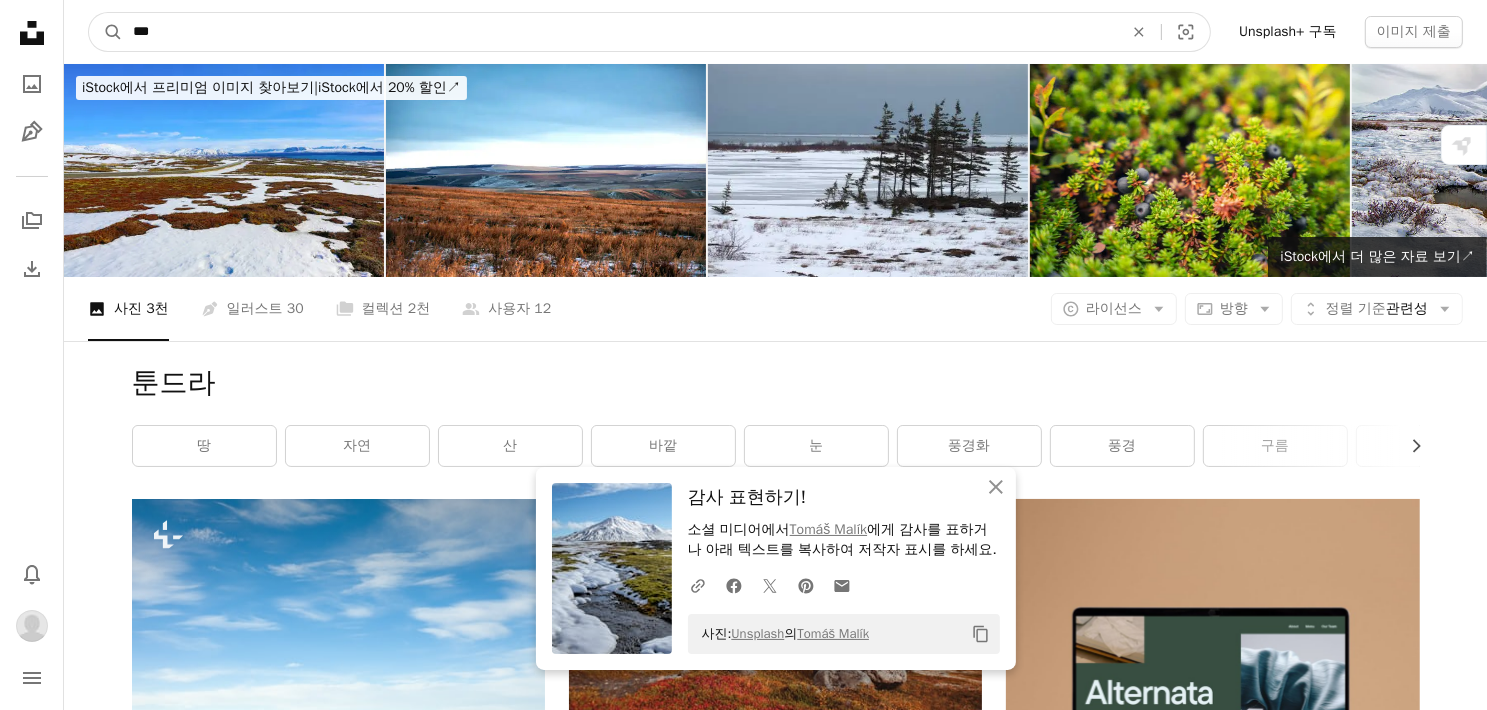 click on "***" at bounding box center [620, 32] 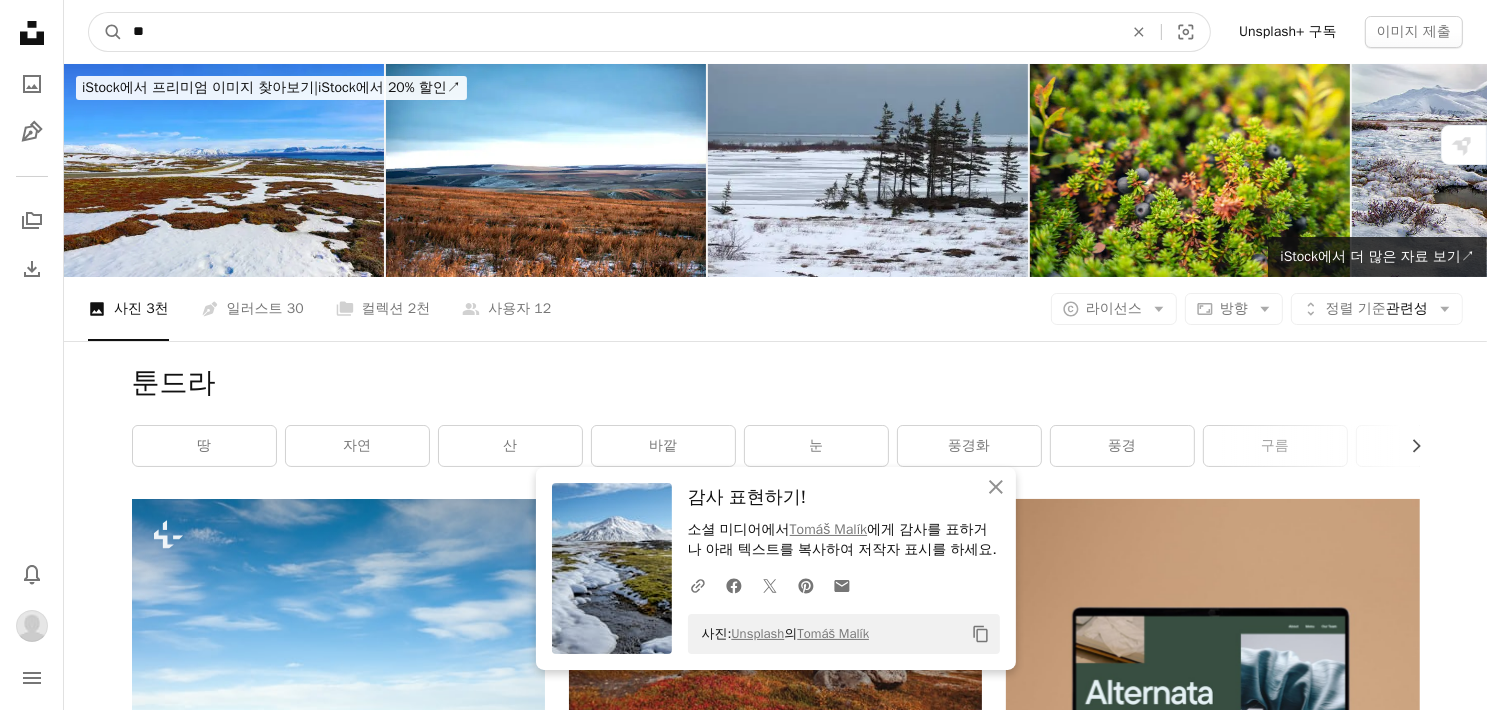 type on "*" 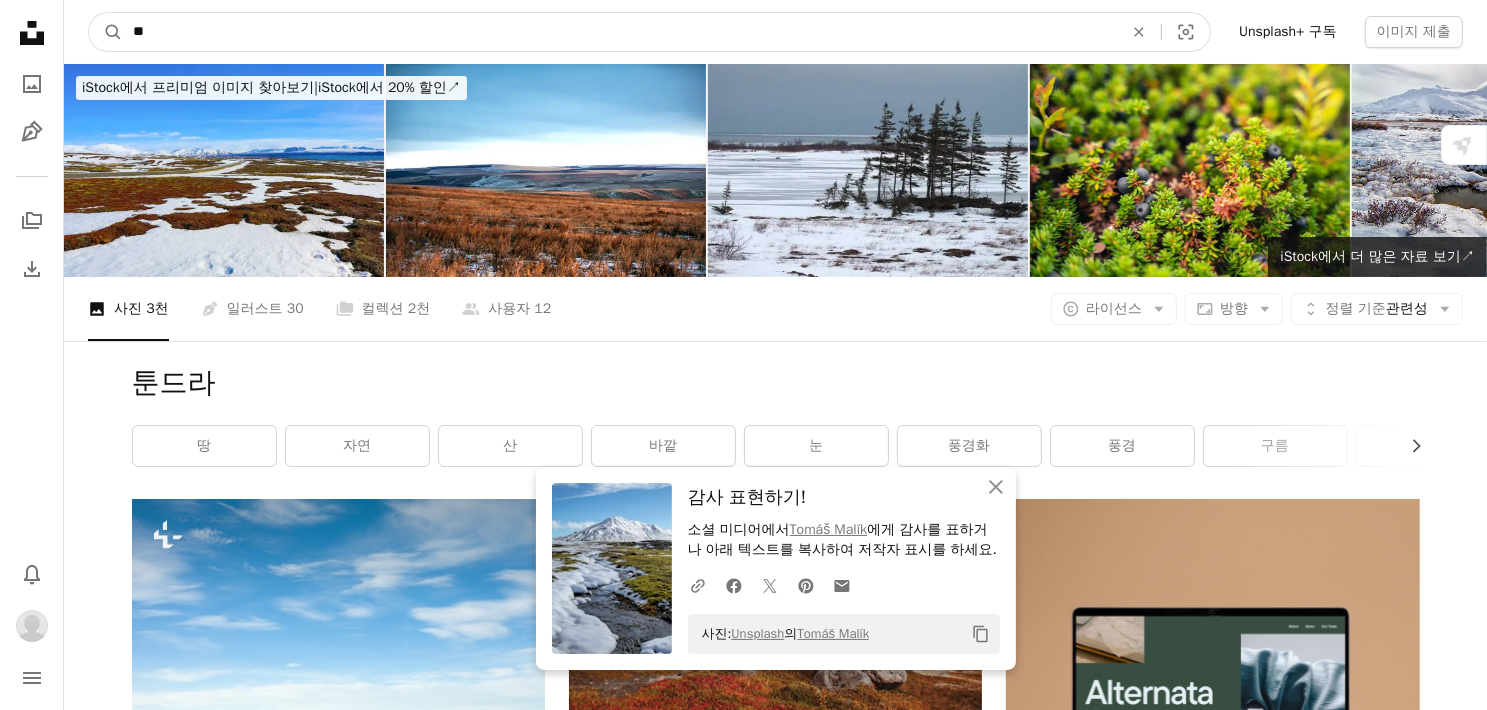 type on "*" 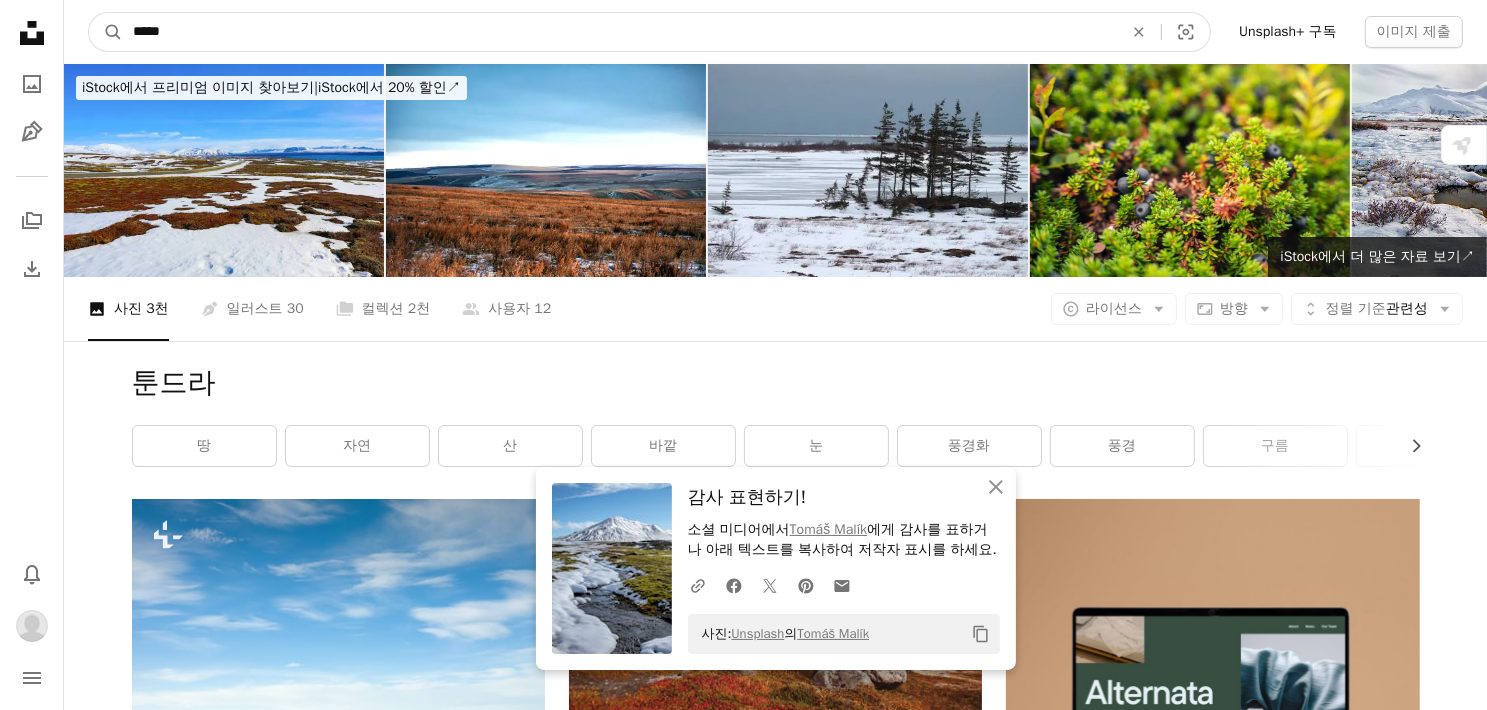 type on "*****" 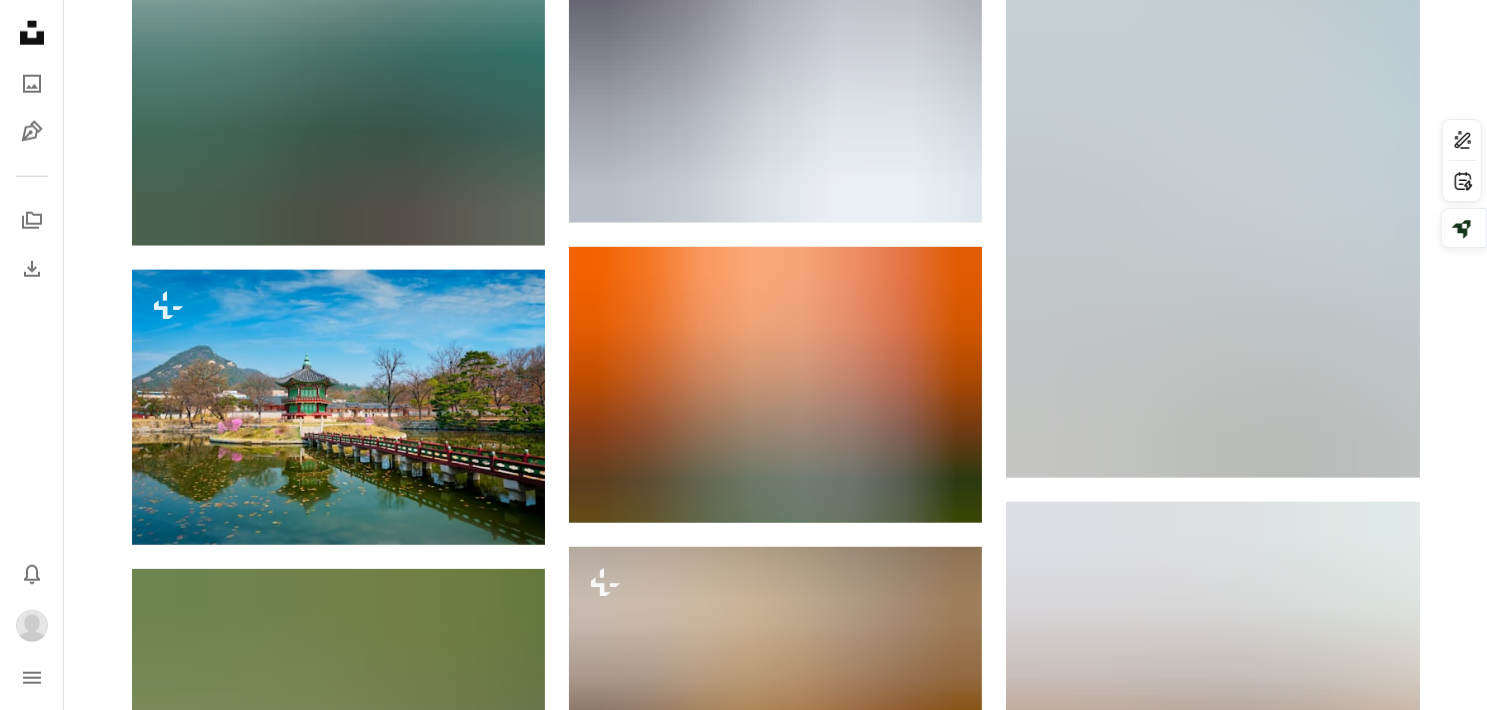 scroll, scrollTop: 2184, scrollLeft: 0, axis: vertical 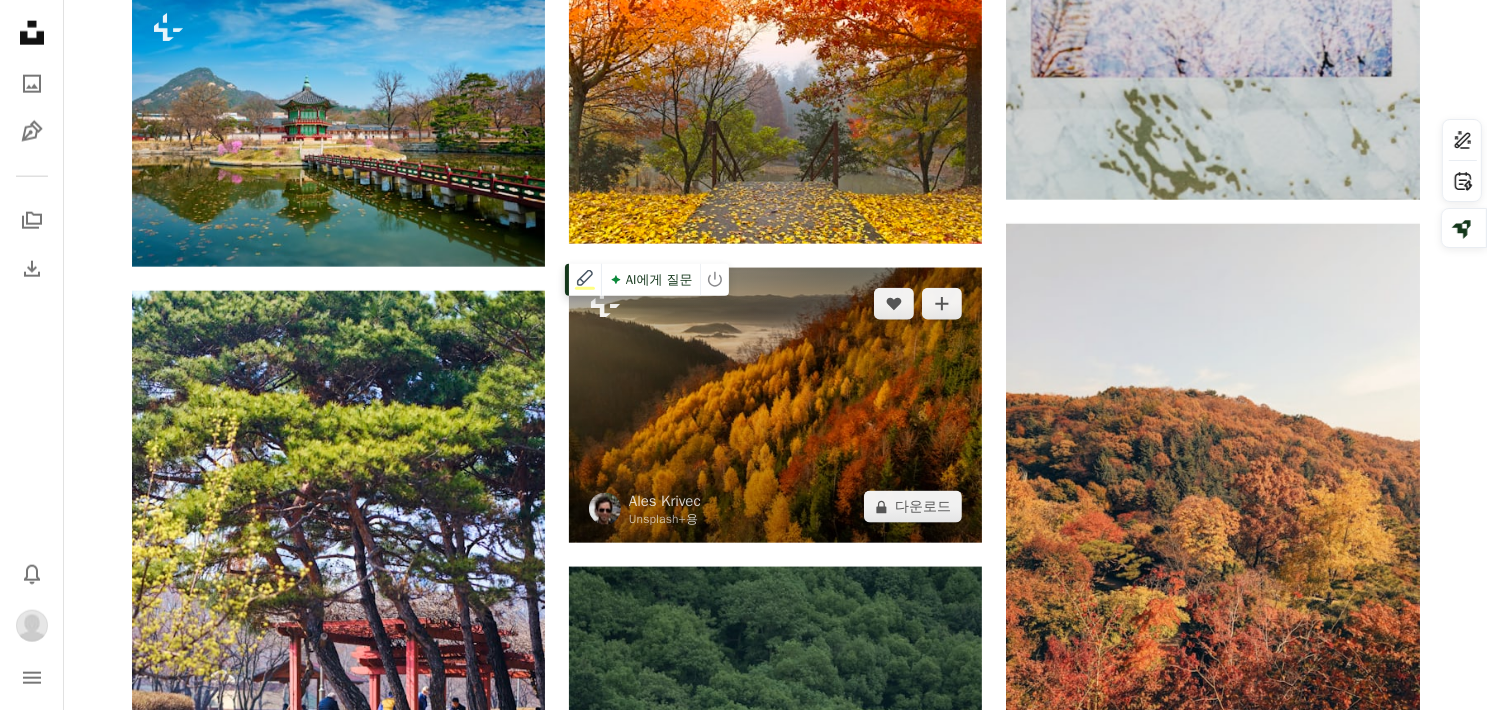click at bounding box center [775, 405] 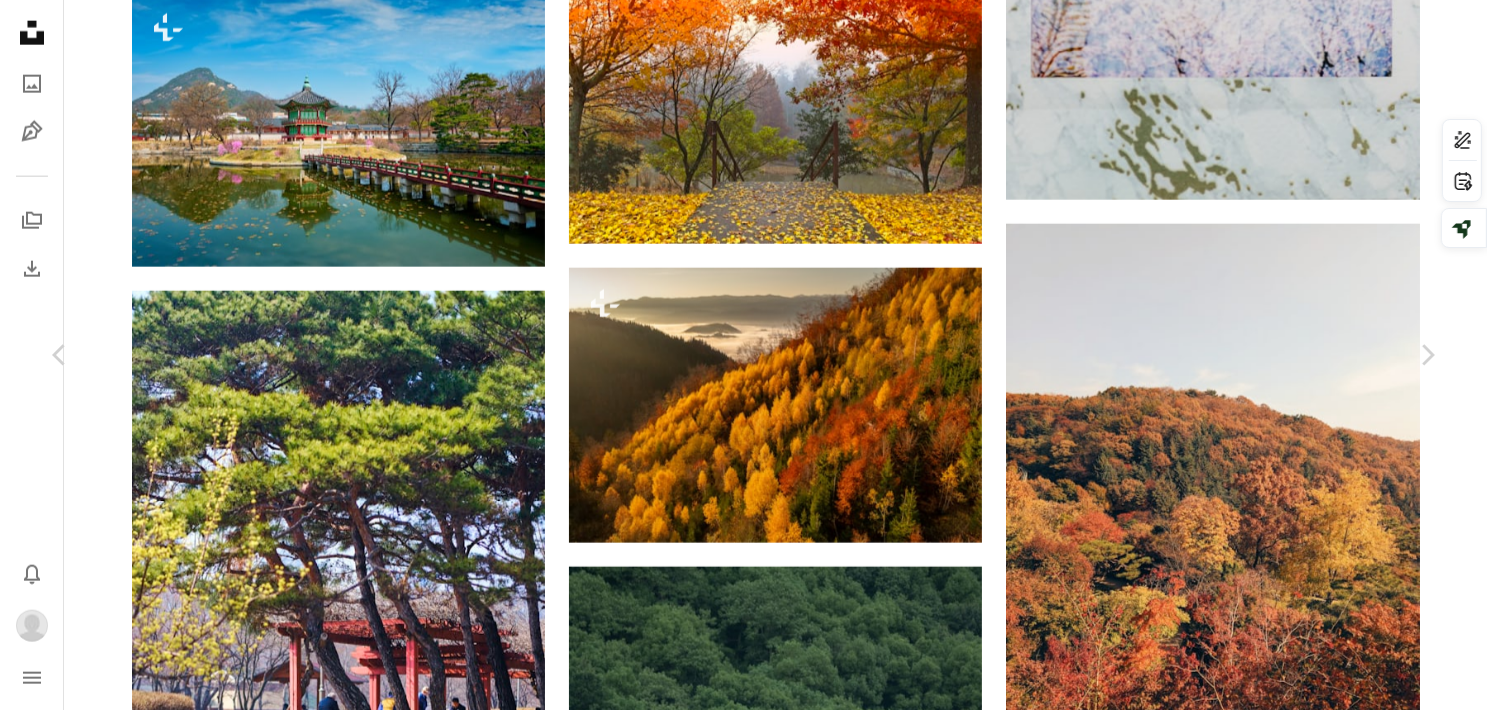 scroll, scrollTop: 127, scrollLeft: 0, axis: vertical 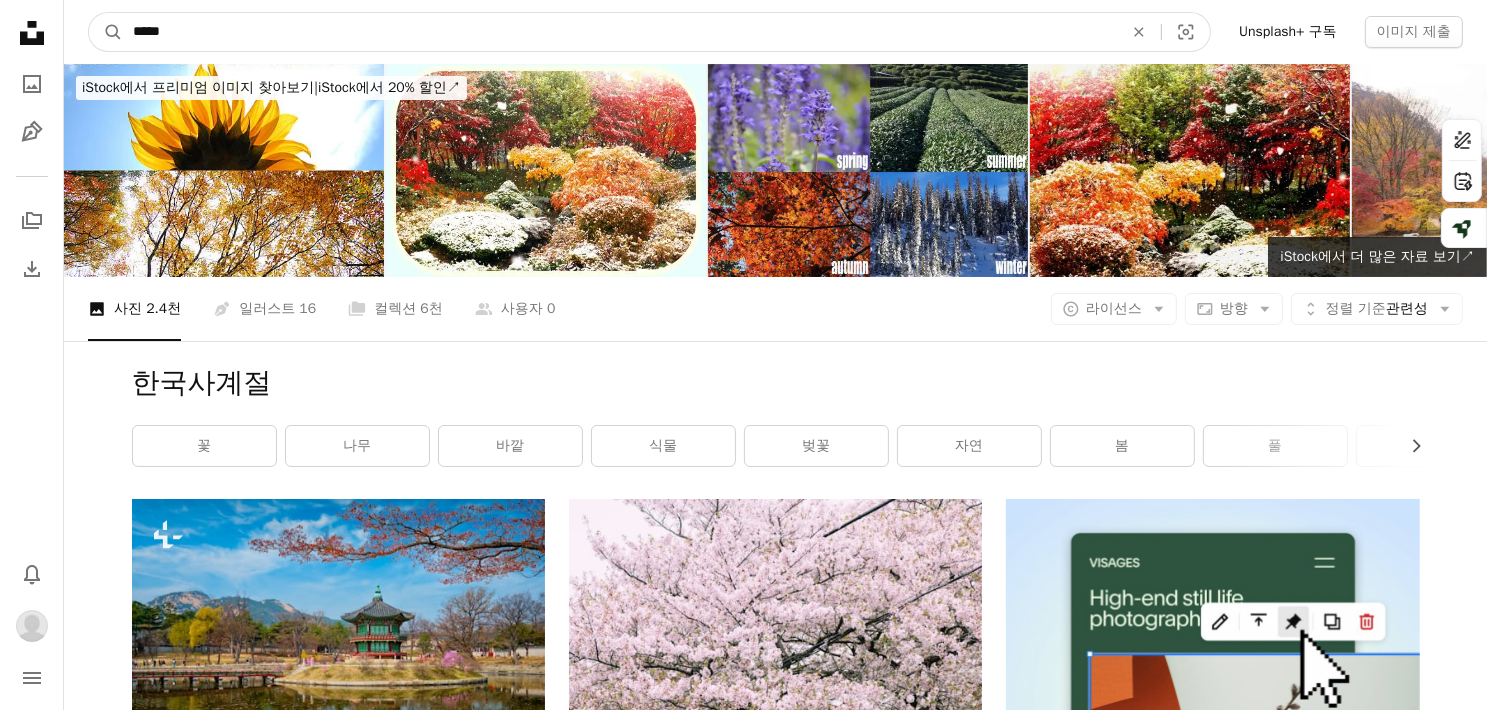 drag, startPoint x: 733, startPoint y: 27, endPoint x: 0, endPoint y: -13, distance: 734.0906 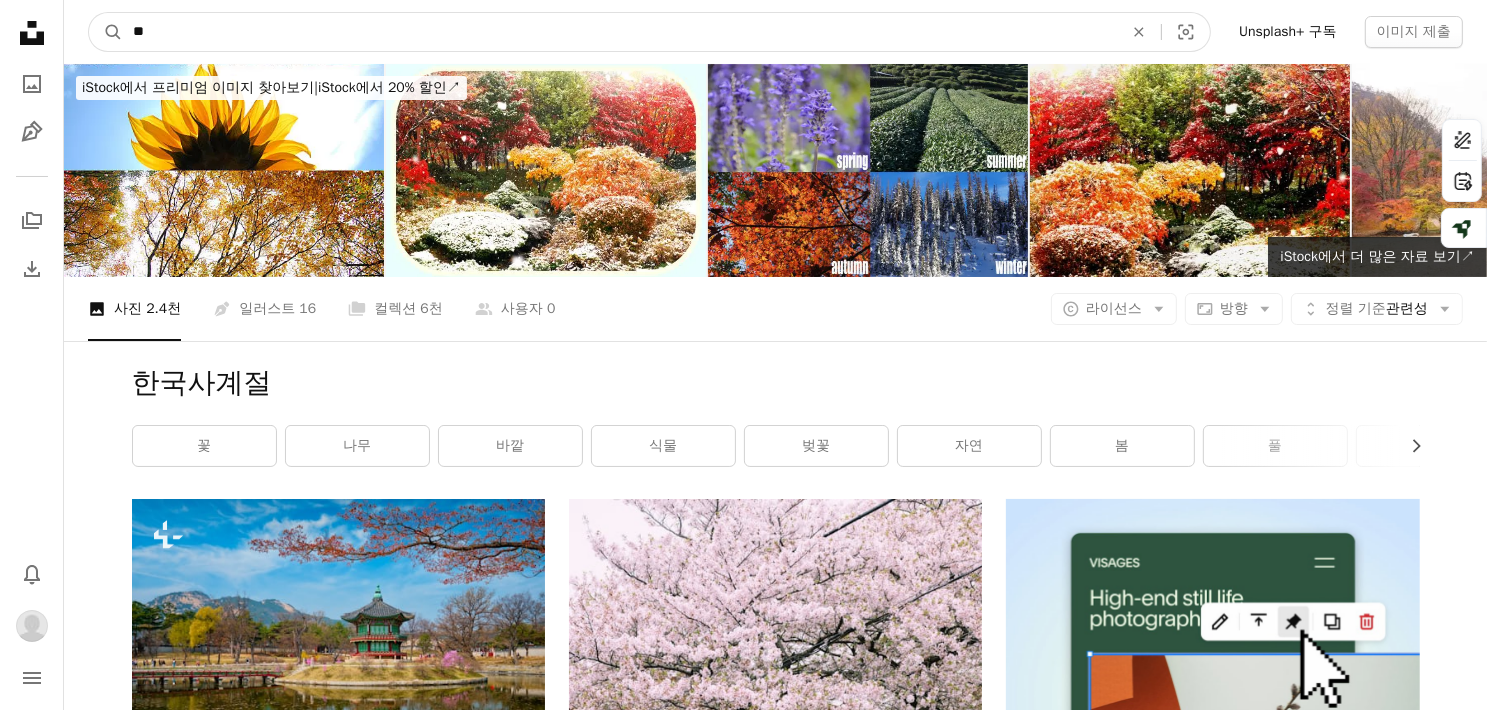 type on "*" 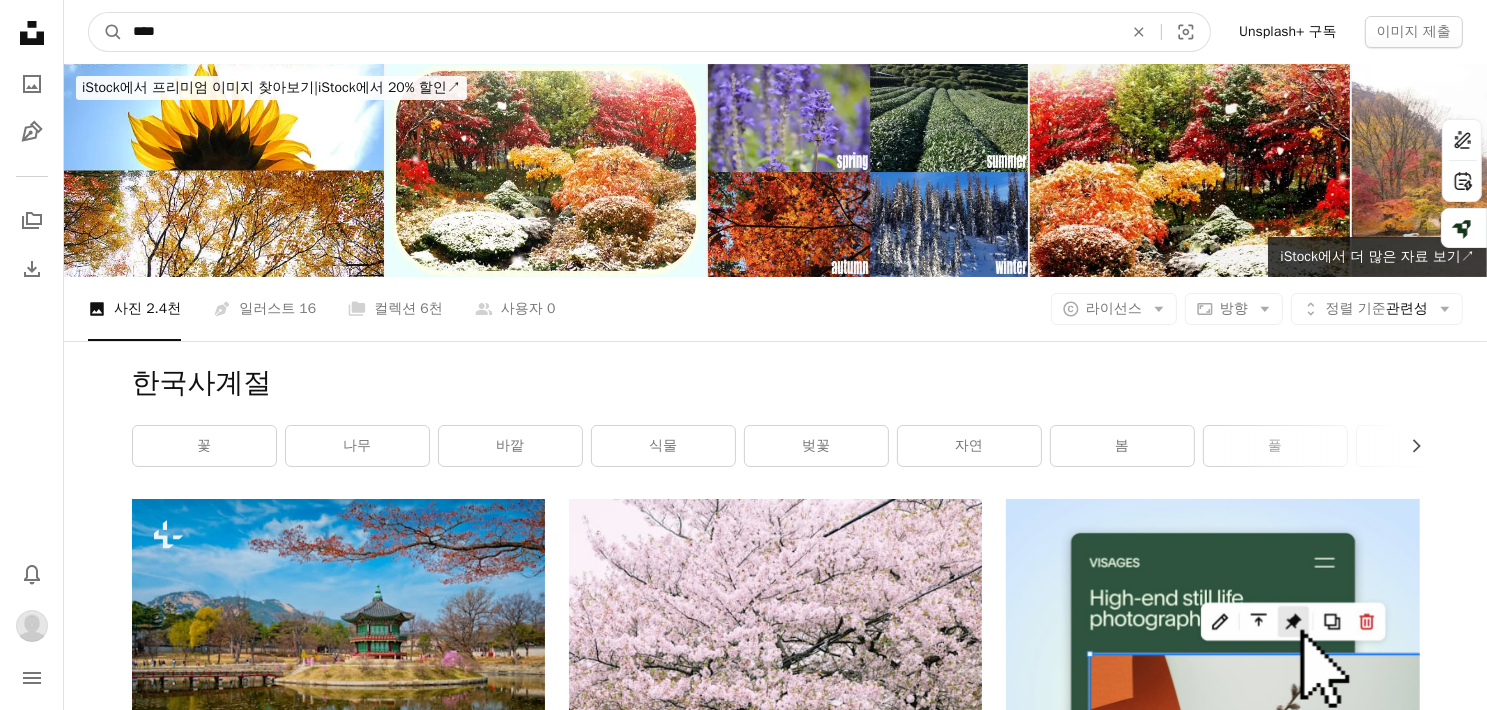type on "****" 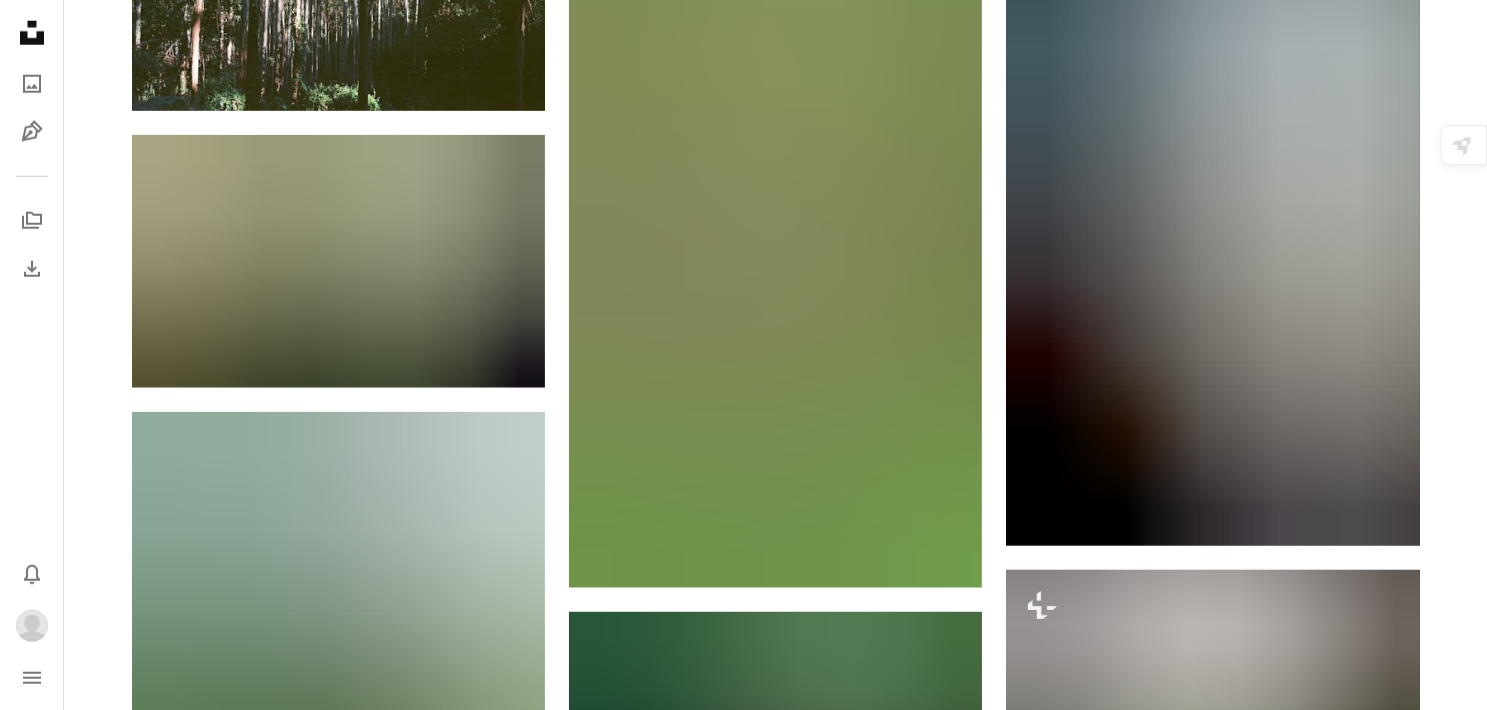 scroll, scrollTop: 0, scrollLeft: 0, axis: both 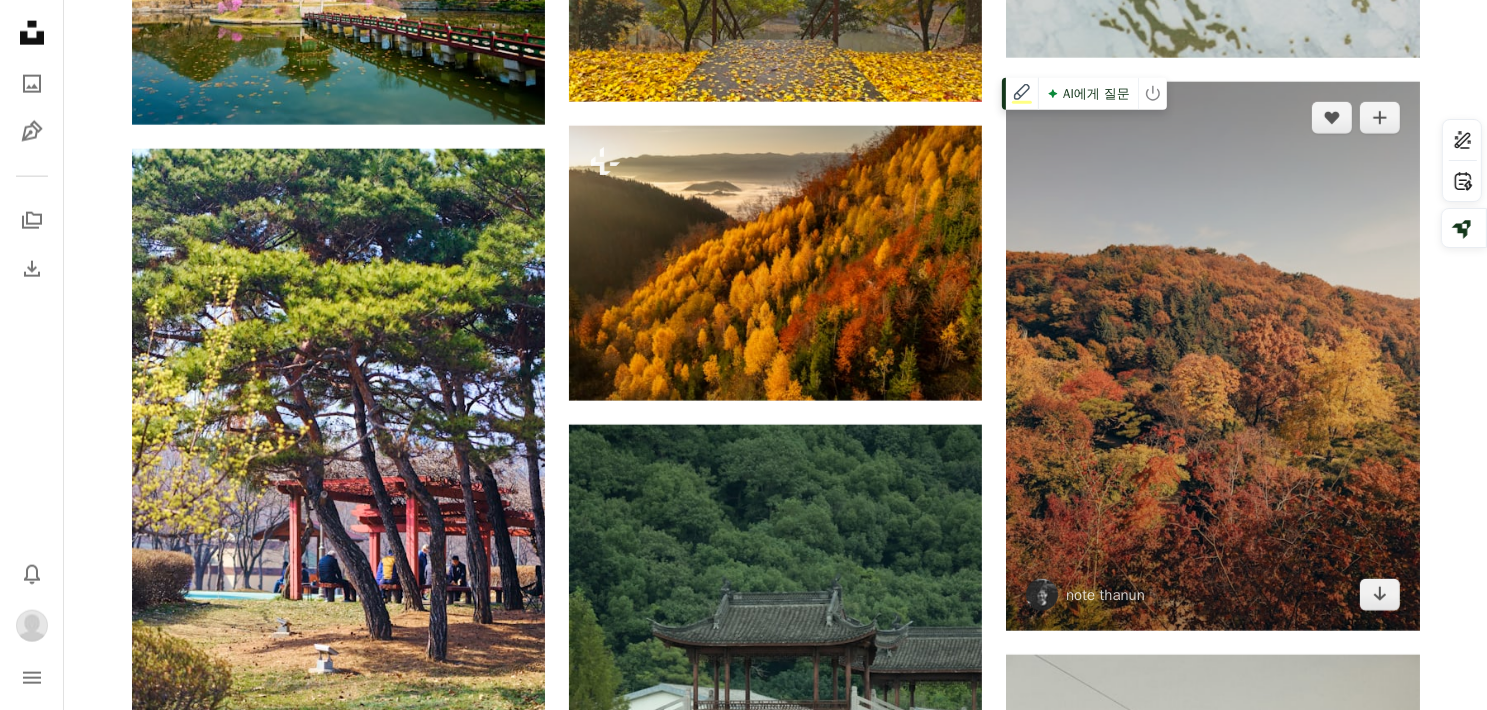 click at bounding box center [1212, 356] 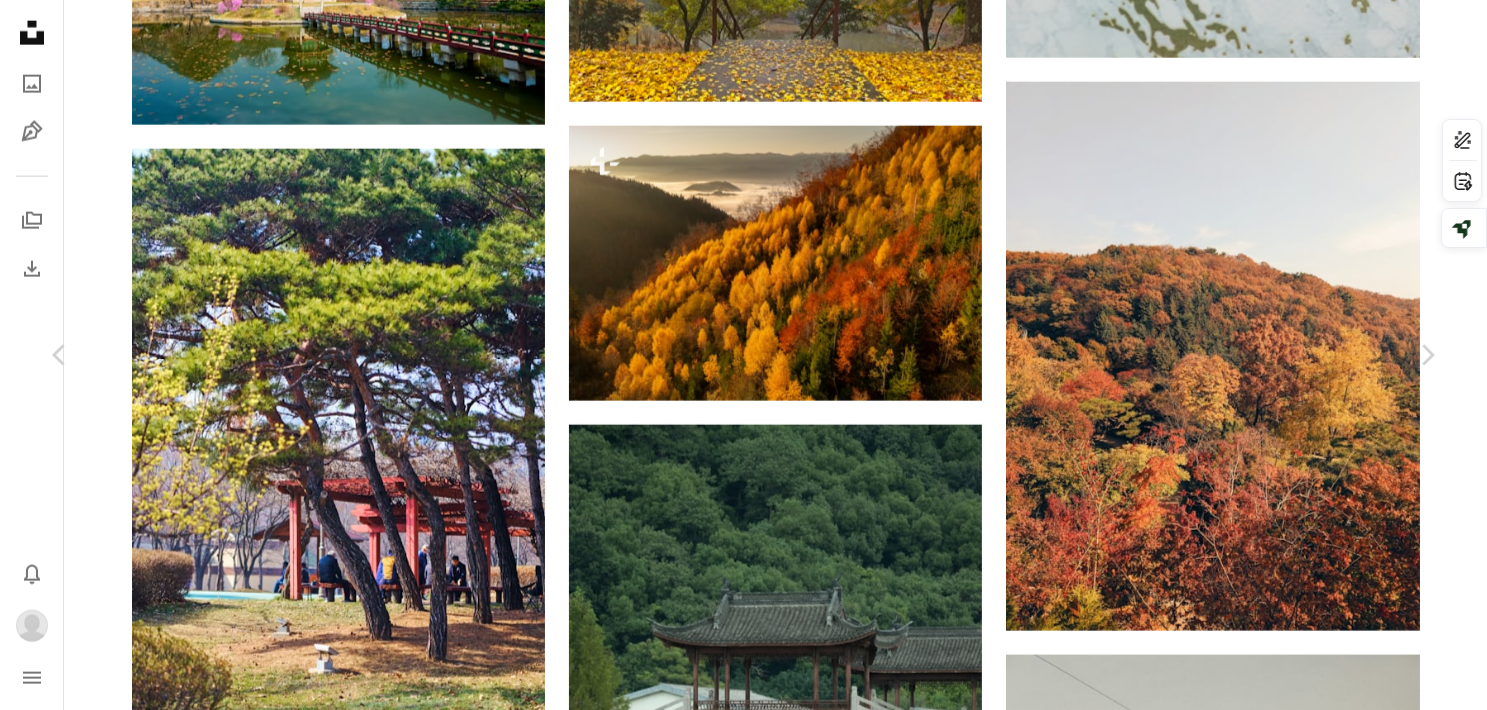click on "Zoom in" at bounding box center [736, 6068] 